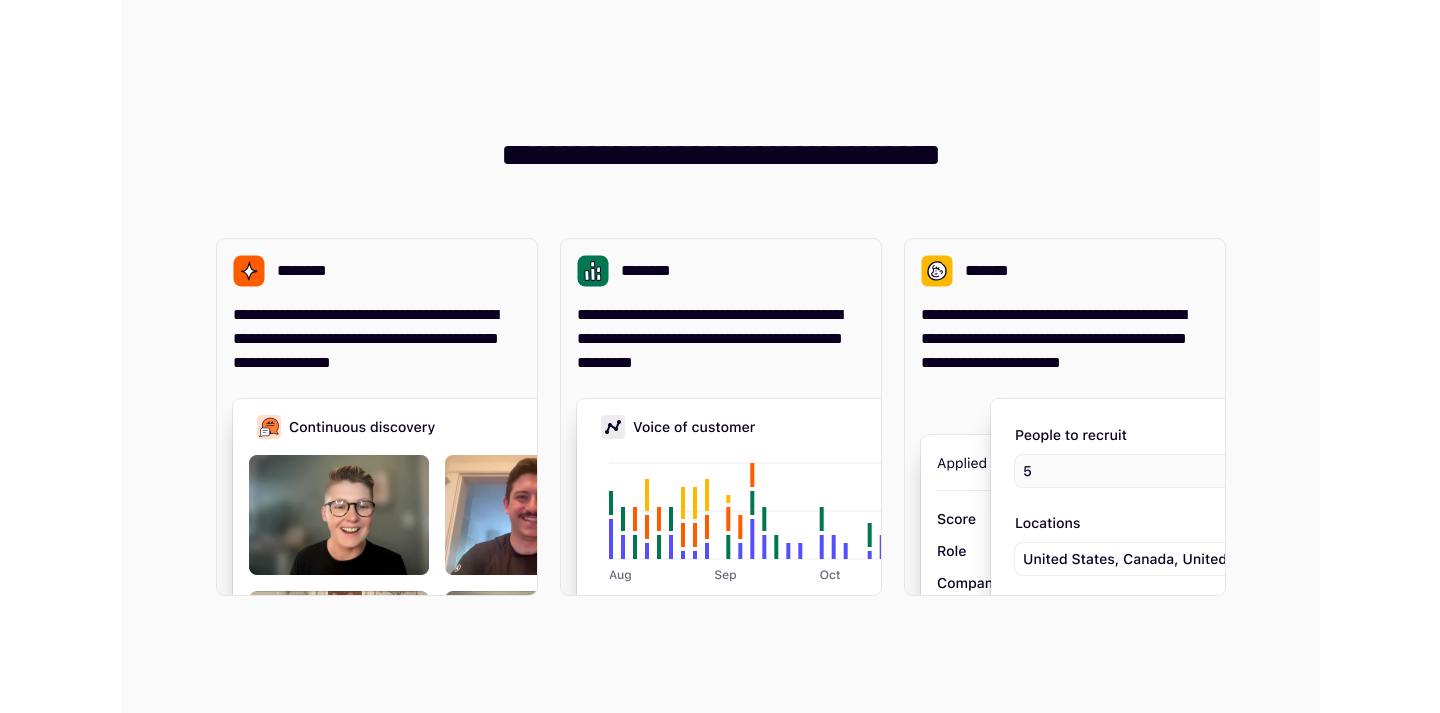scroll, scrollTop: 0, scrollLeft: 0, axis: both 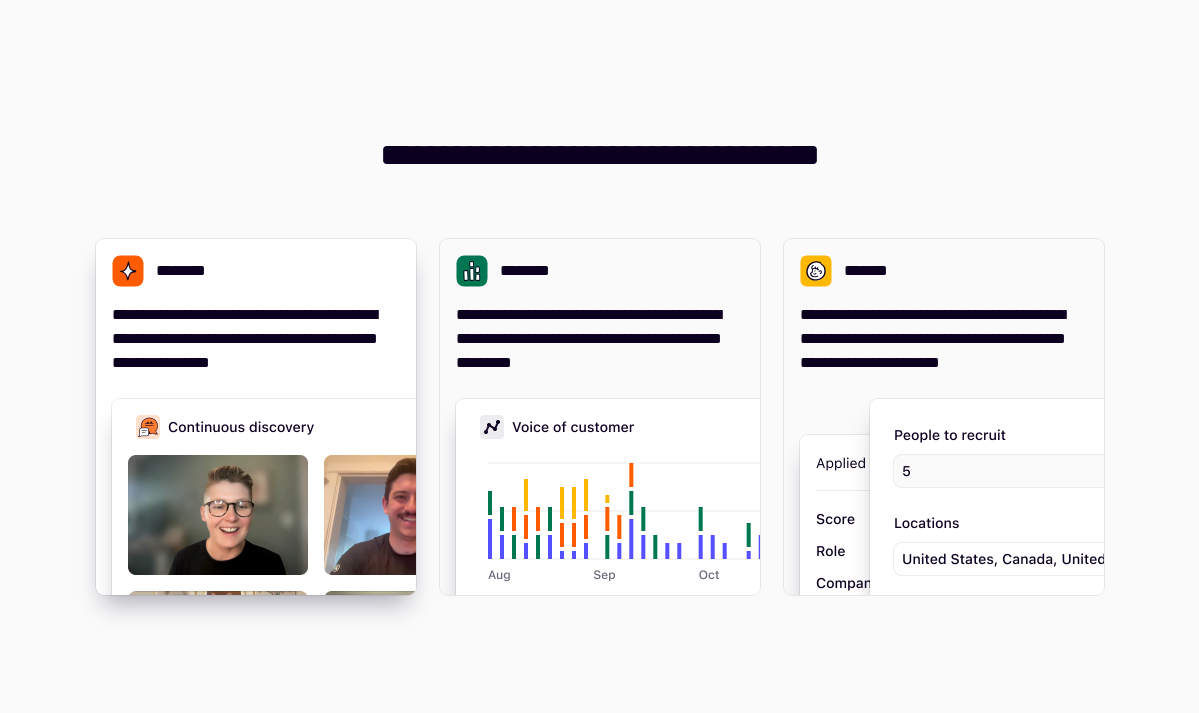 click on "**********" at bounding box center (256, 339) 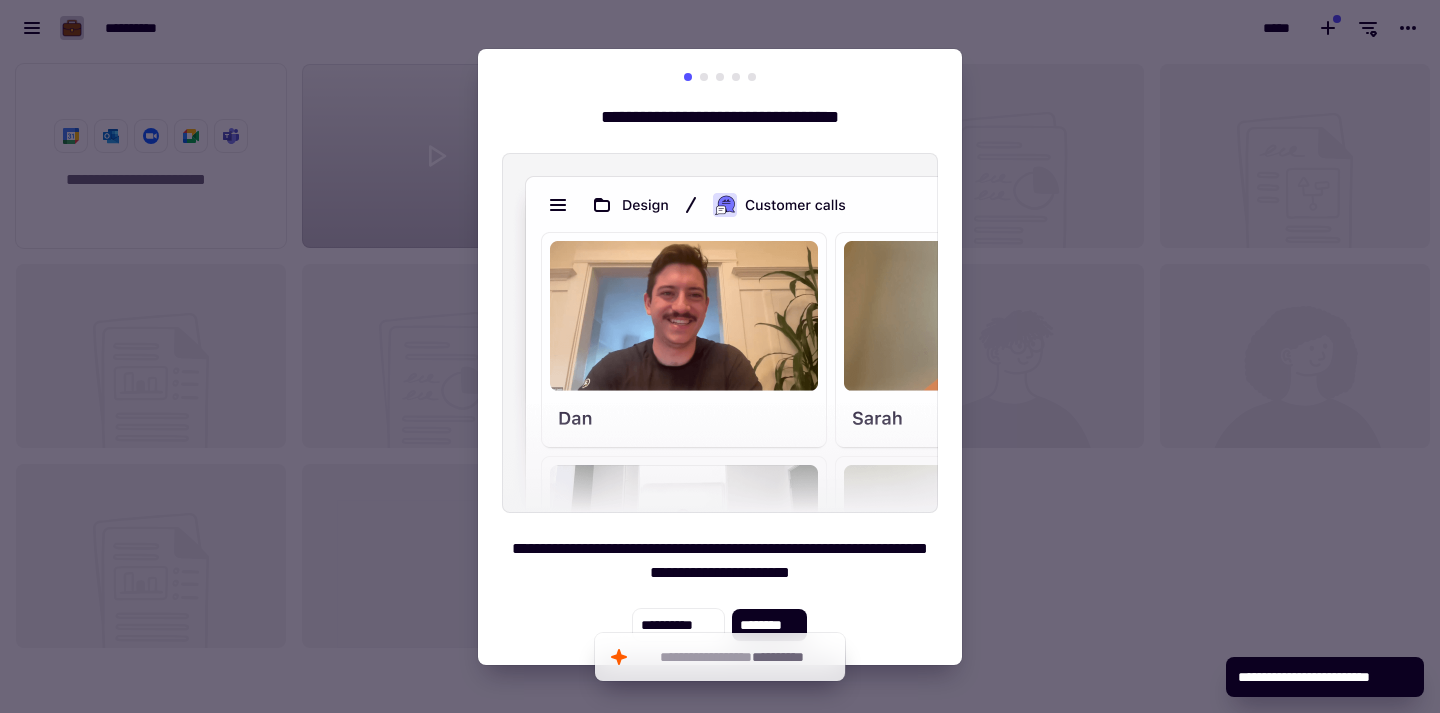 scroll, scrollTop: 16, scrollLeft: 16, axis: both 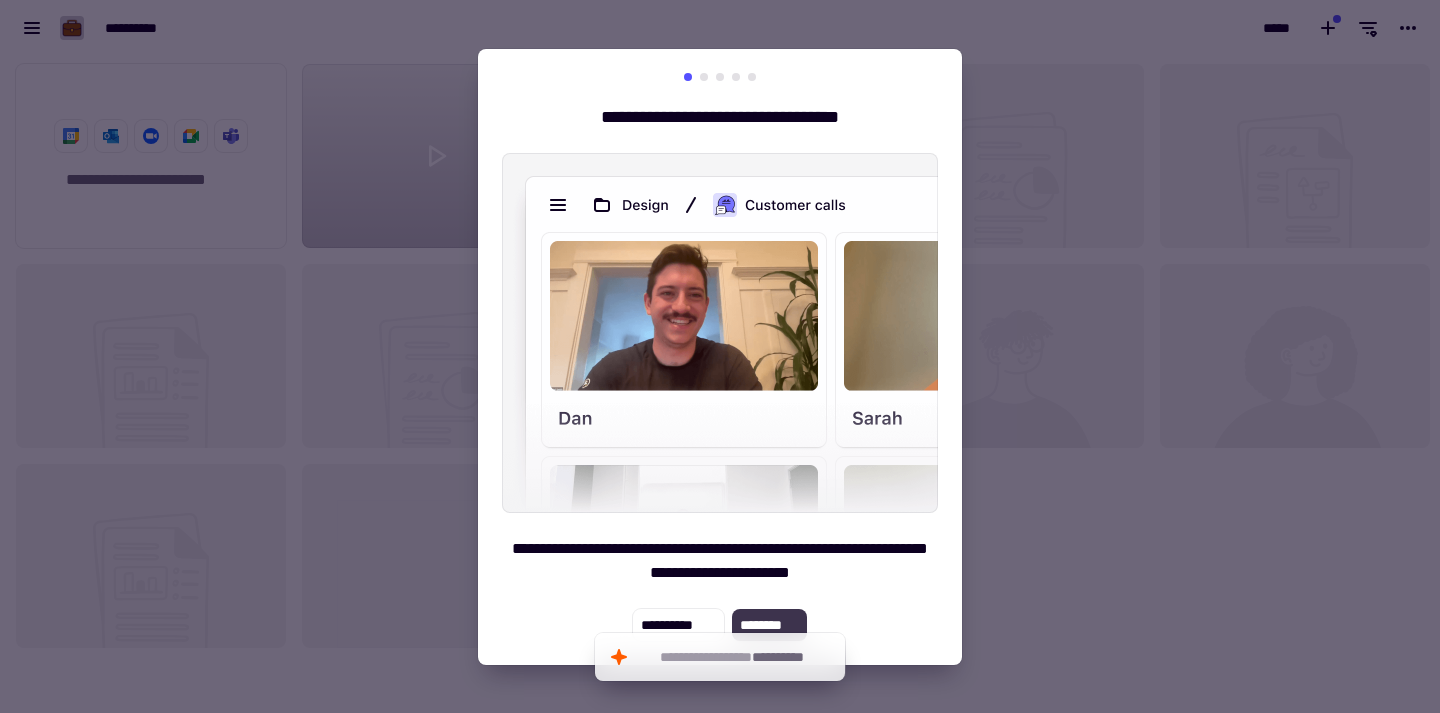 click on "********" 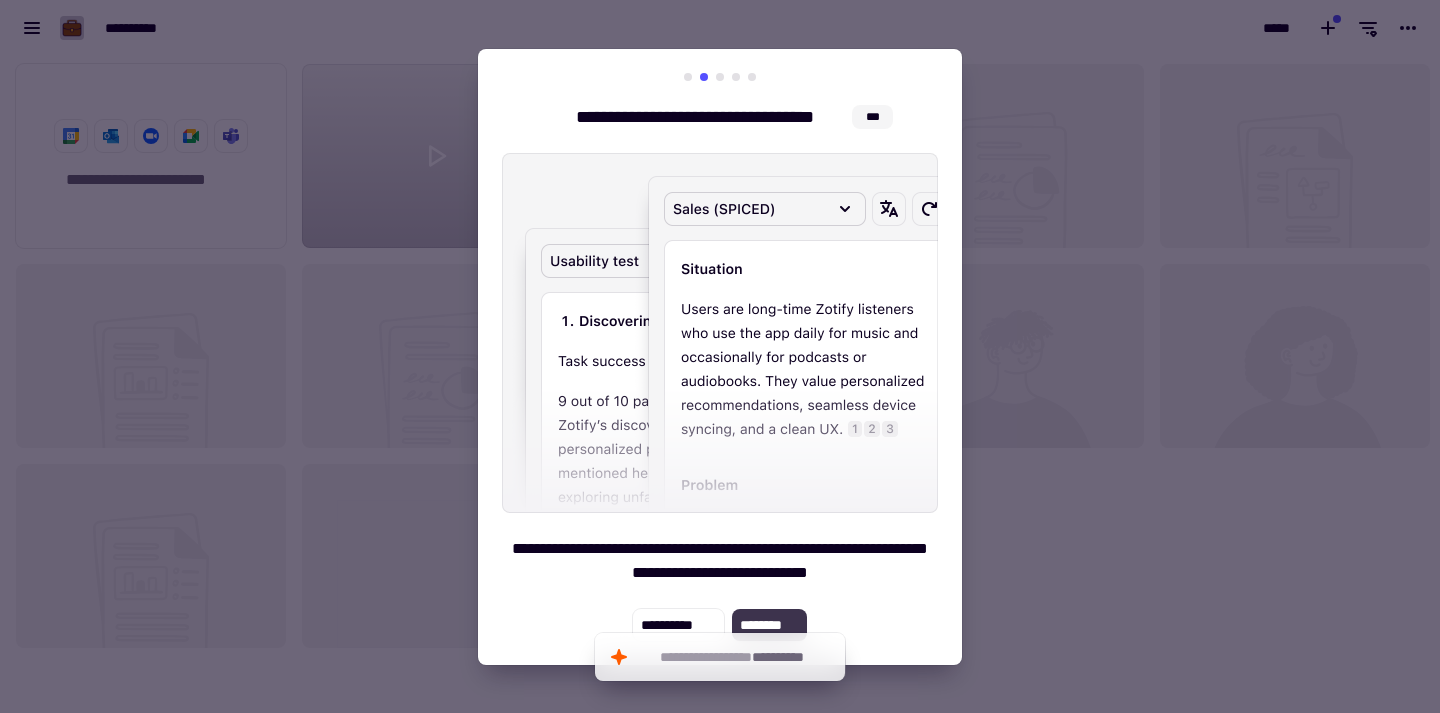 click on "********" 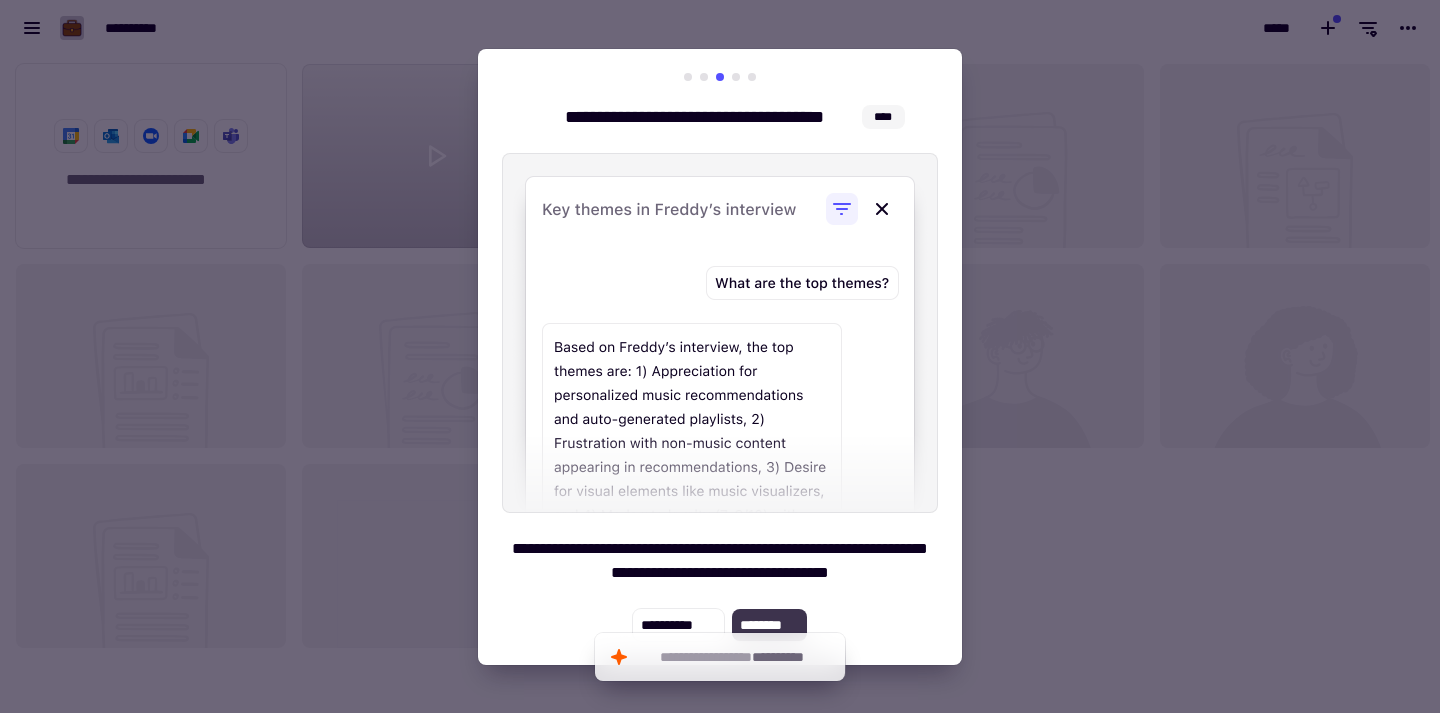 click on "********" 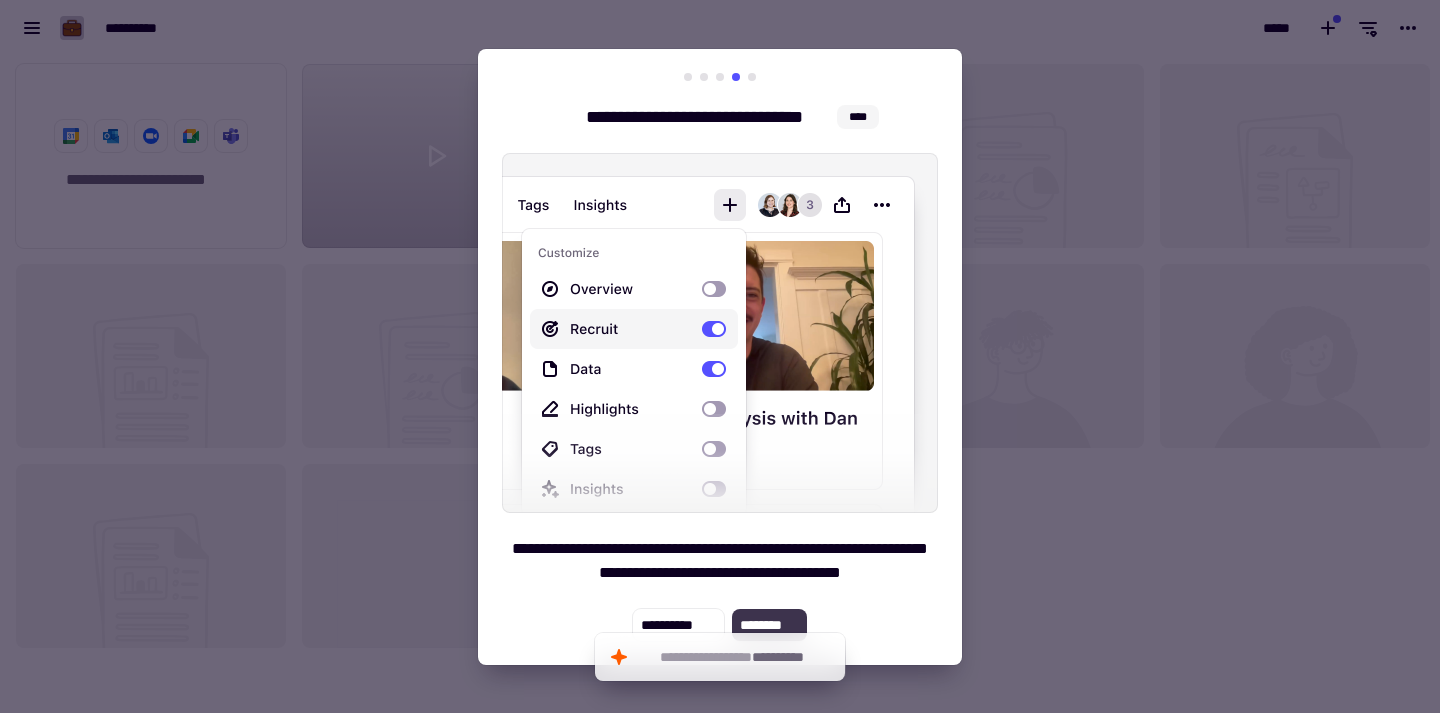 click on "********" 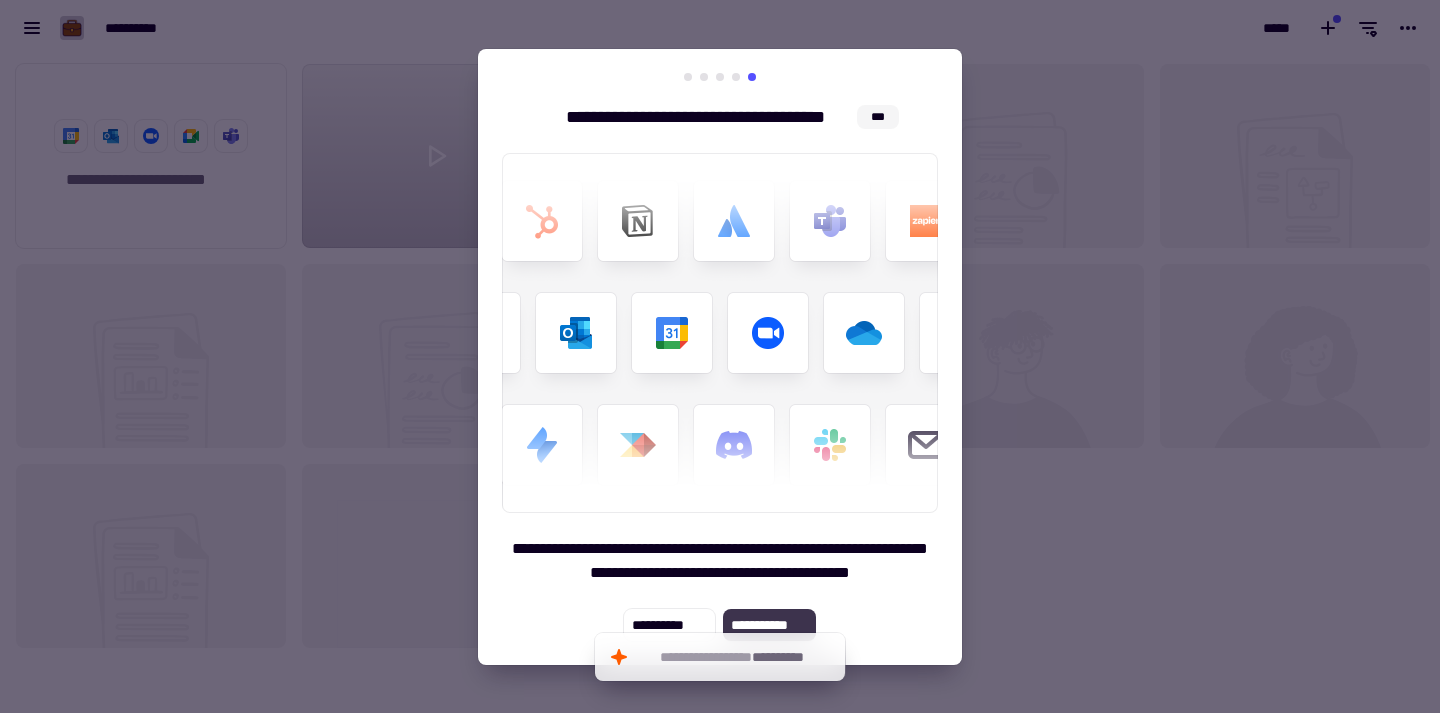 click on "**********" 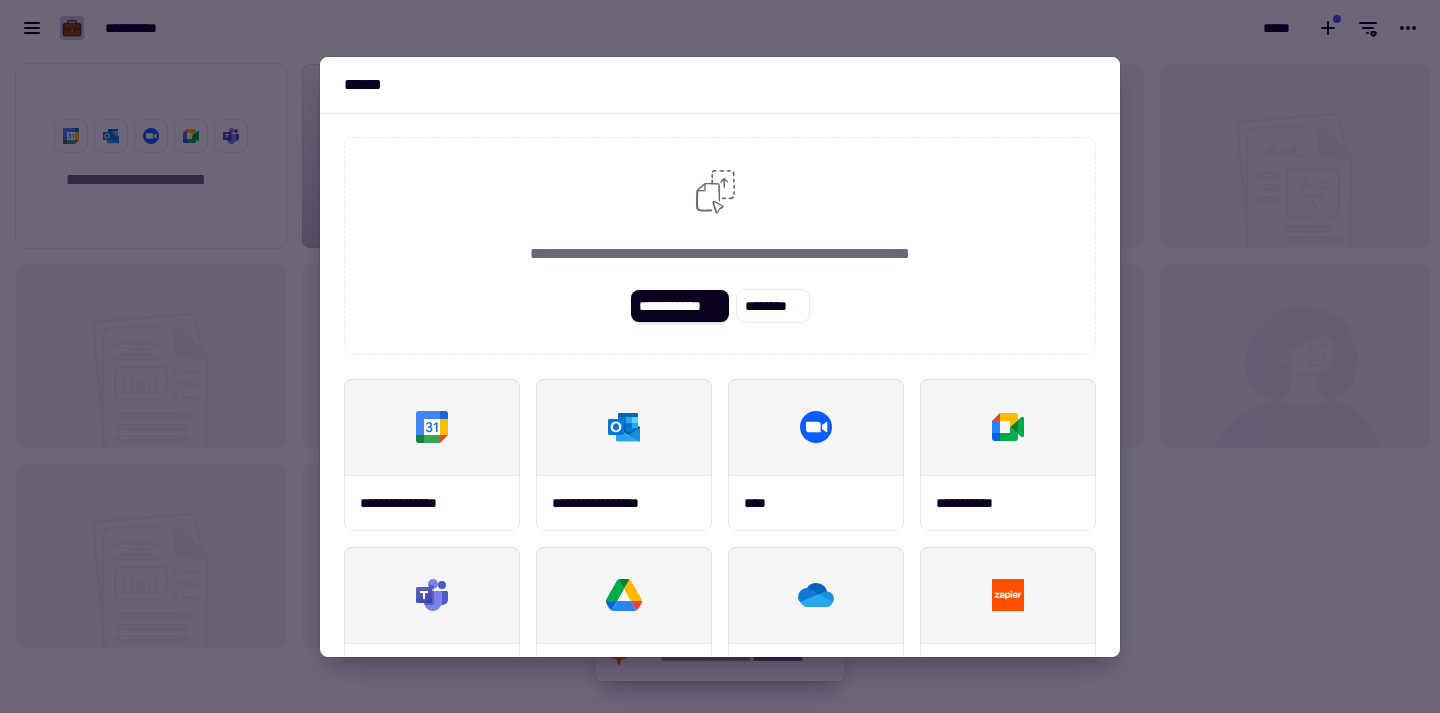 click at bounding box center (720, 356) 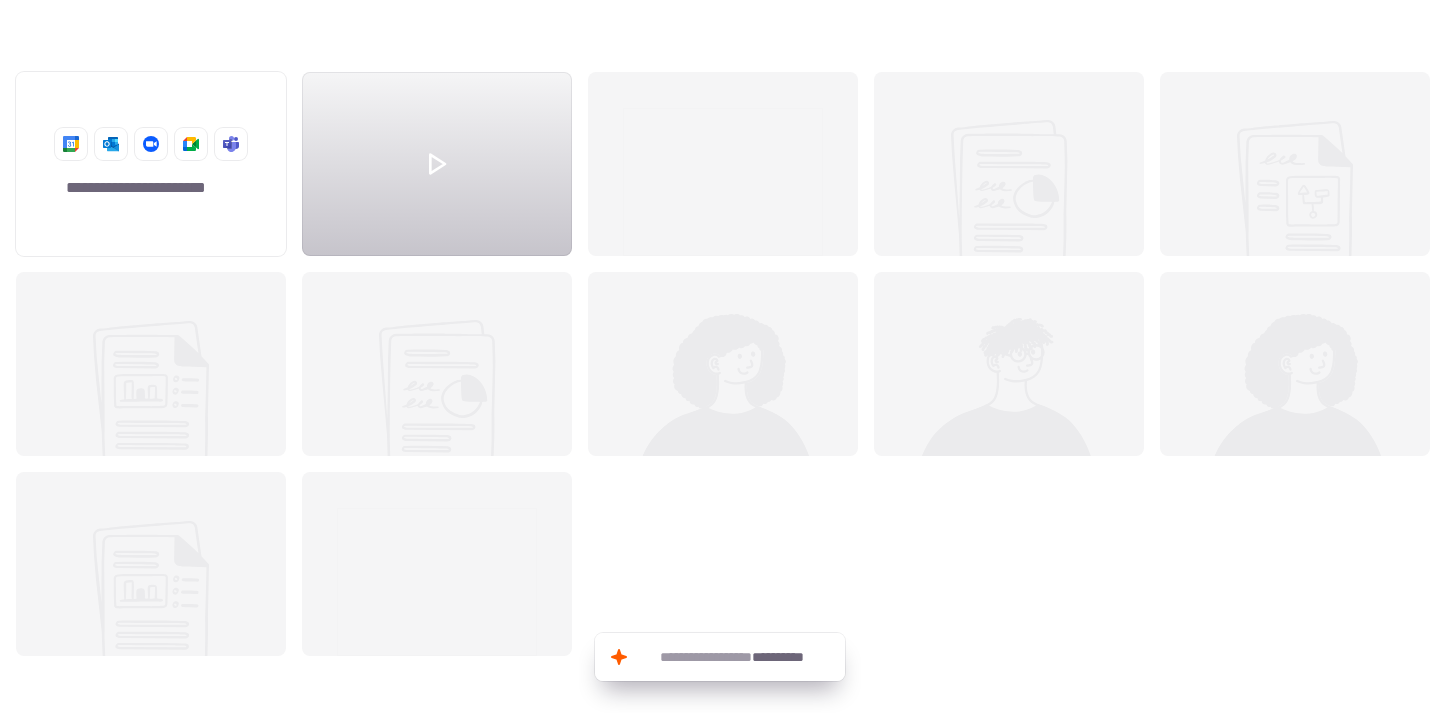 scroll, scrollTop: 642, scrollLeft: 1410, axis: both 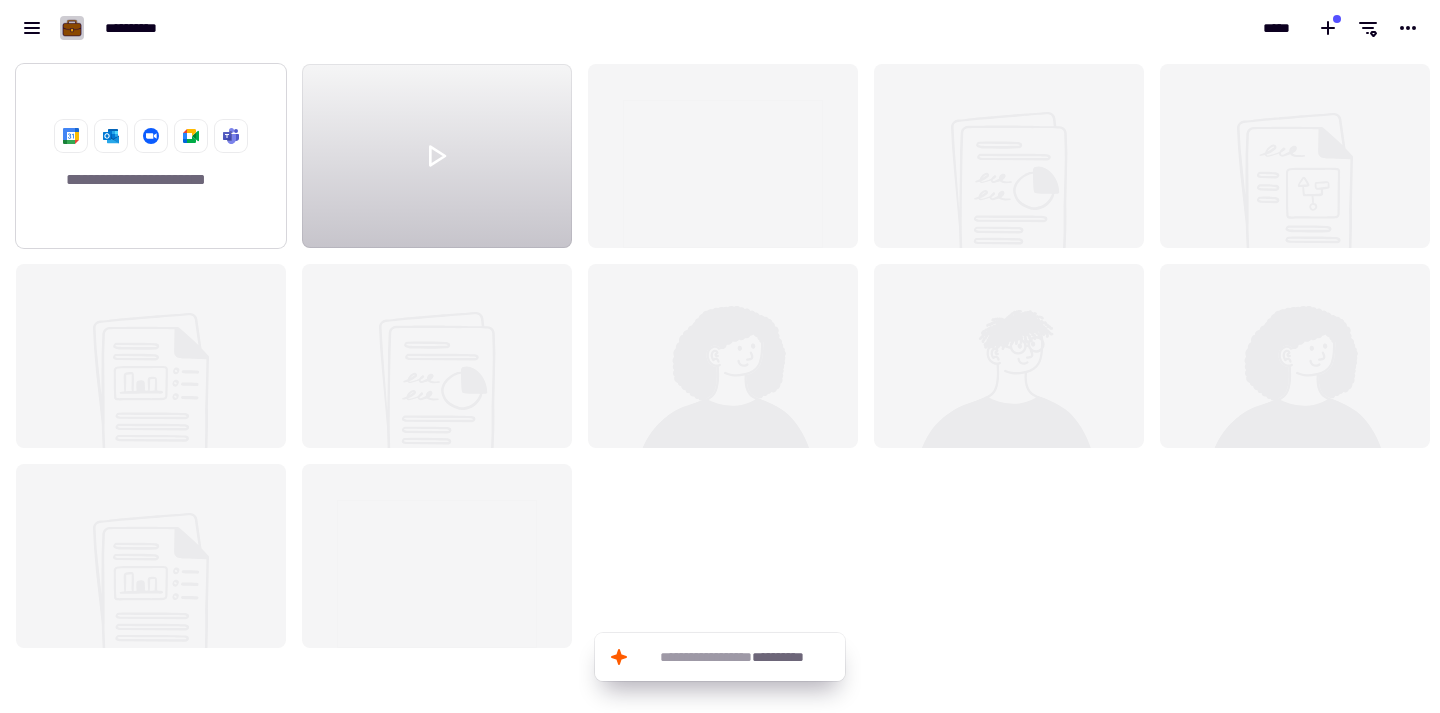 click on "**********" 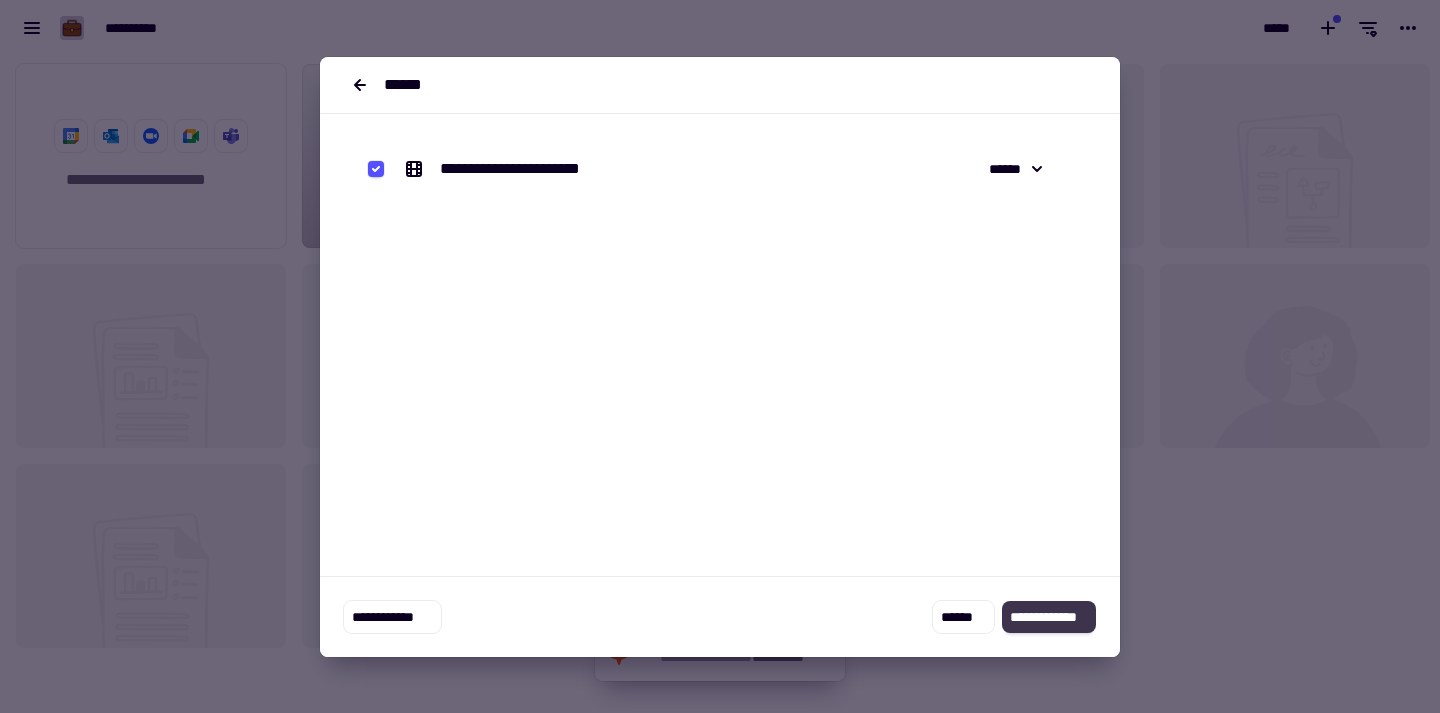 click on "**********" 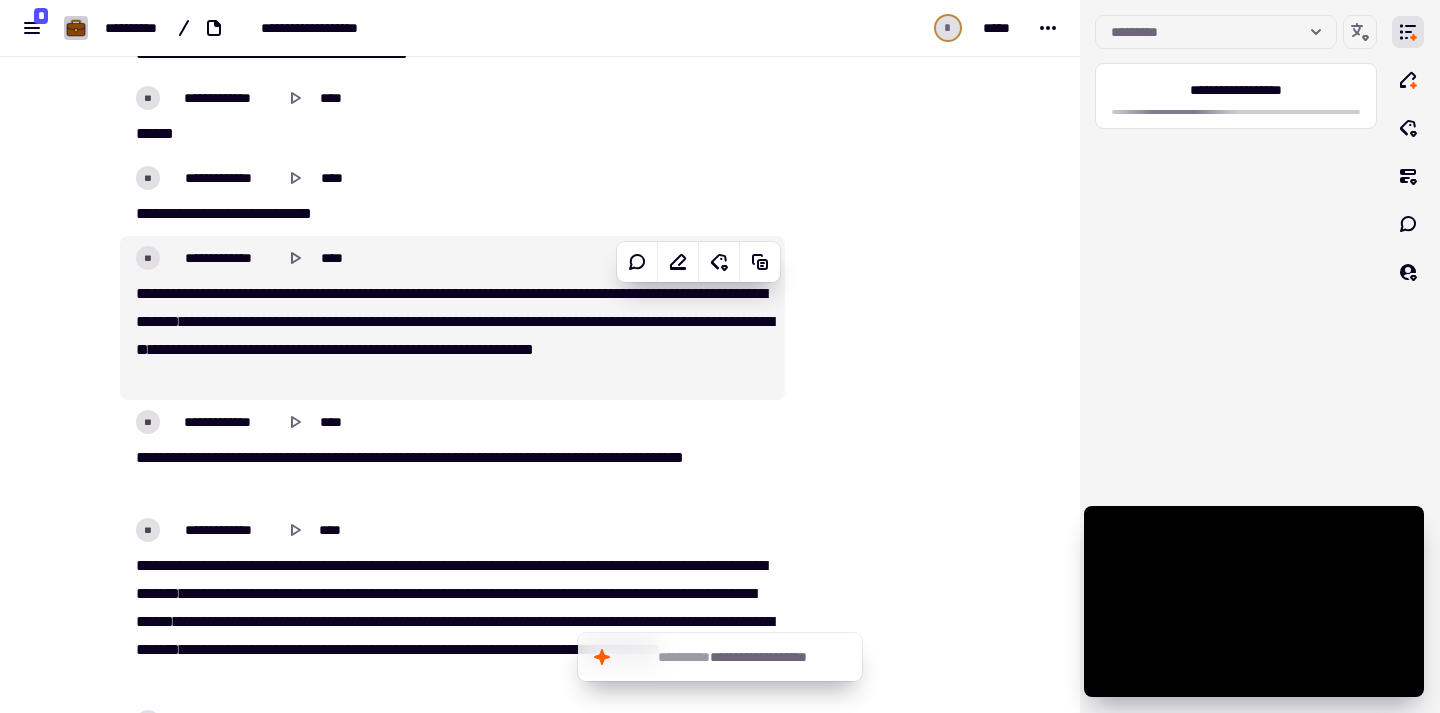 scroll, scrollTop: 0, scrollLeft: 0, axis: both 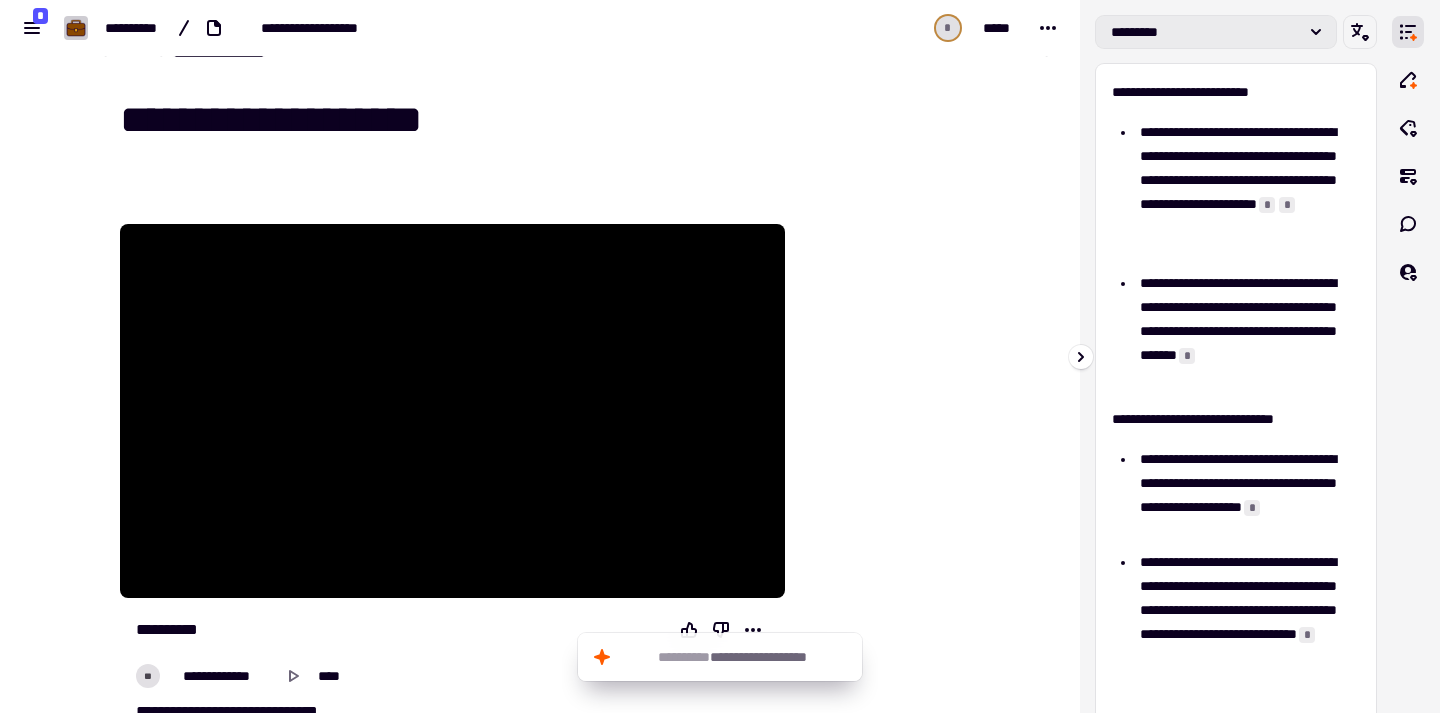 click on "*********" 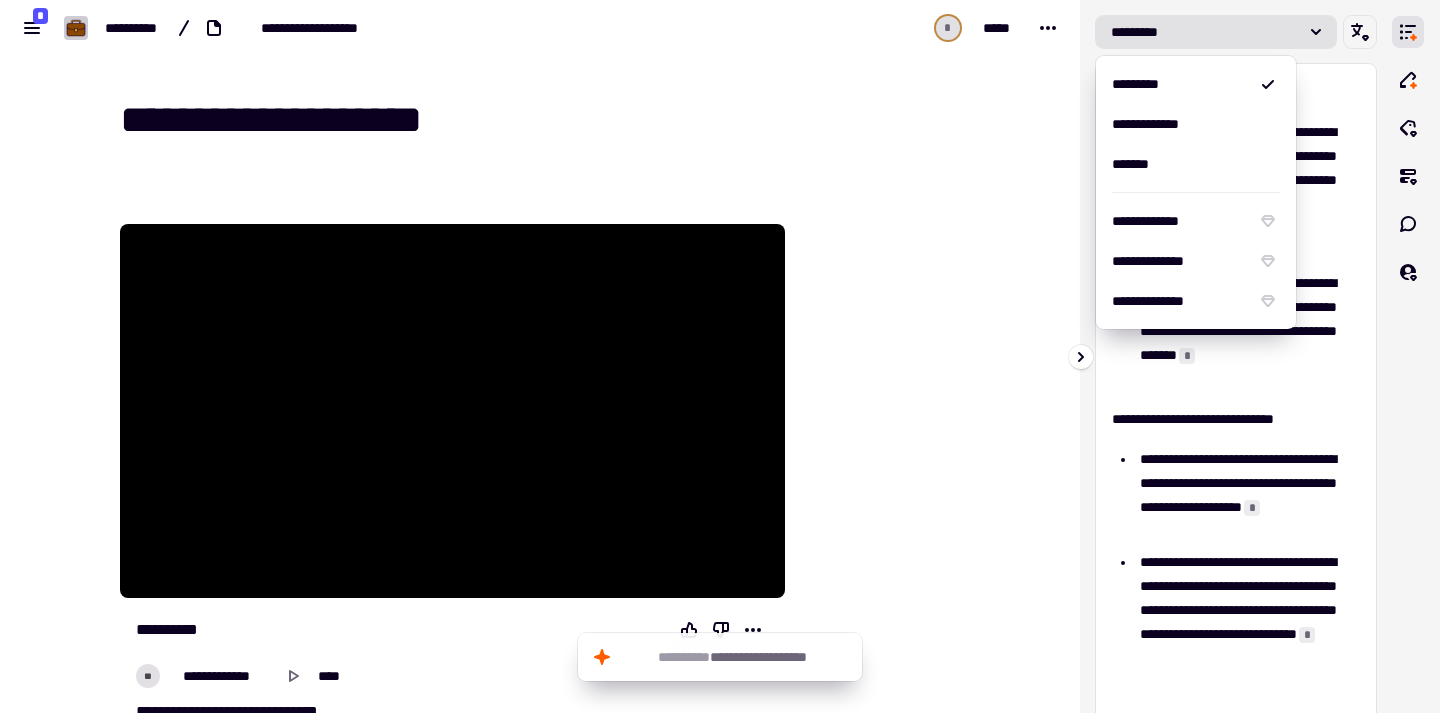 click on "**********" at bounding box center [1236, 356] 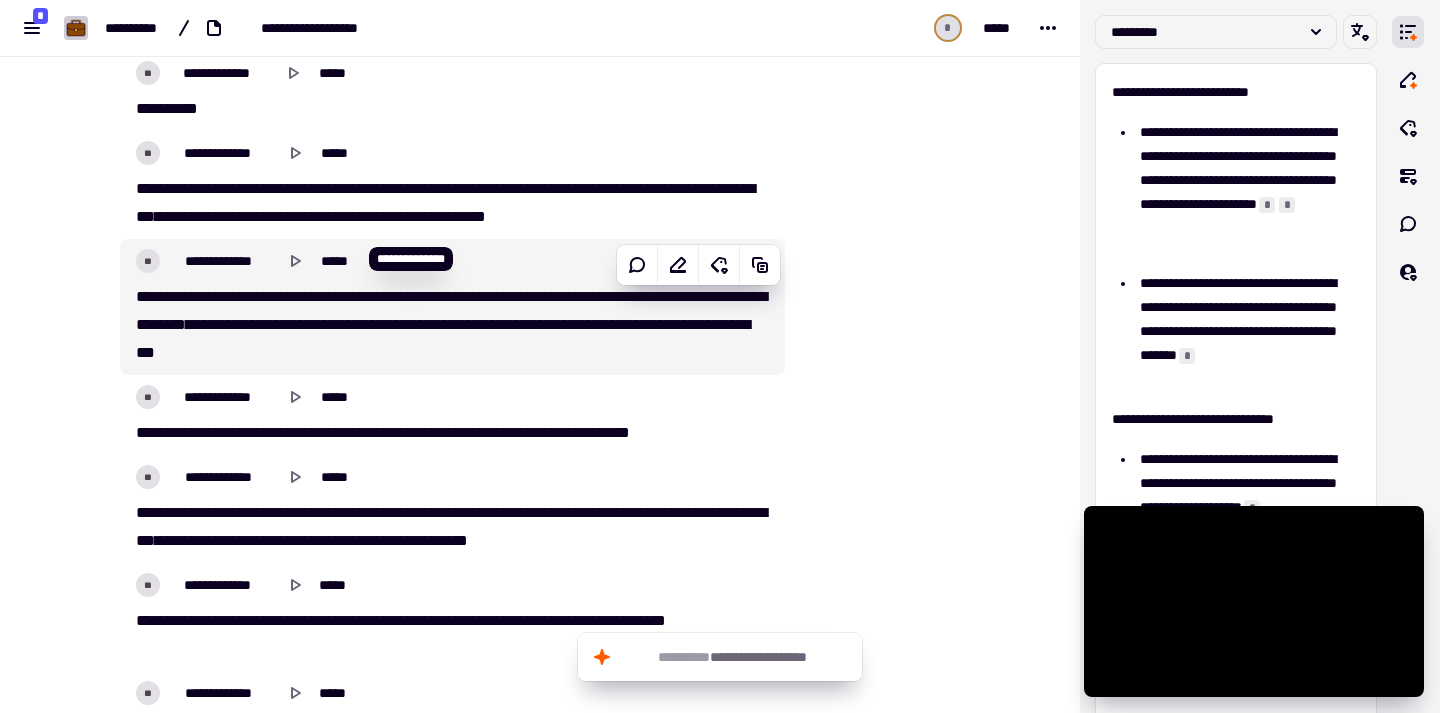 scroll, scrollTop: 7384, scrollLeft: 0, axis: vertical 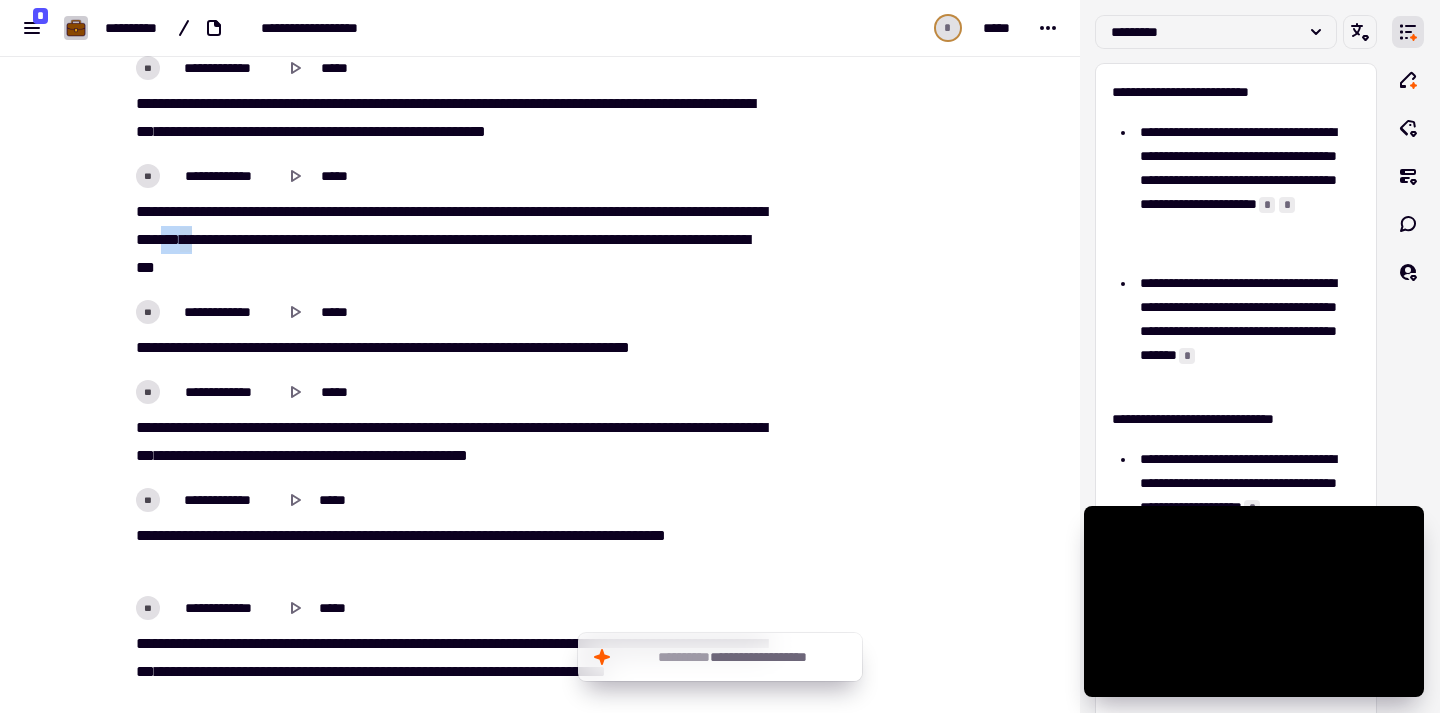drag, startPoint x: 371, startPoint y: 223, endPoint x: 329, endPoint y: 247, distance: 48.373547 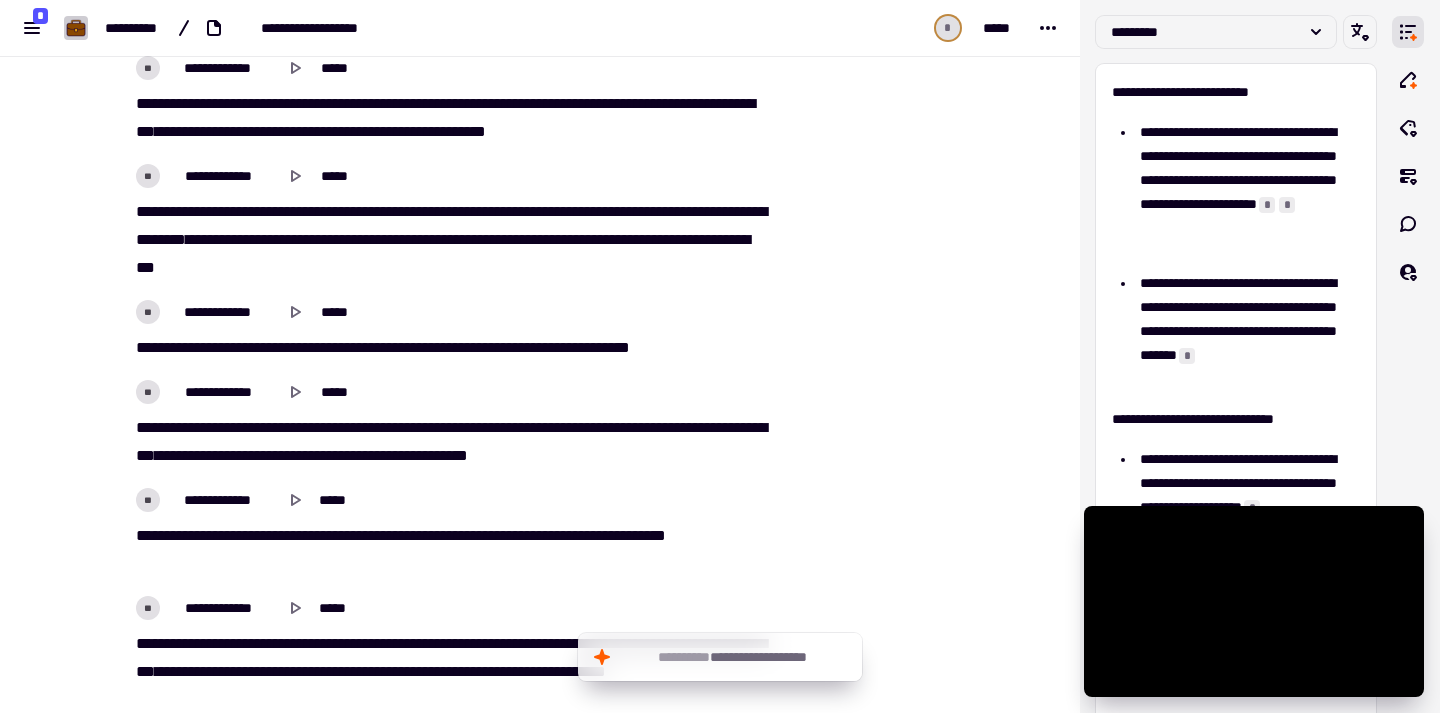 click on "****" at bounding box center [221, 211] 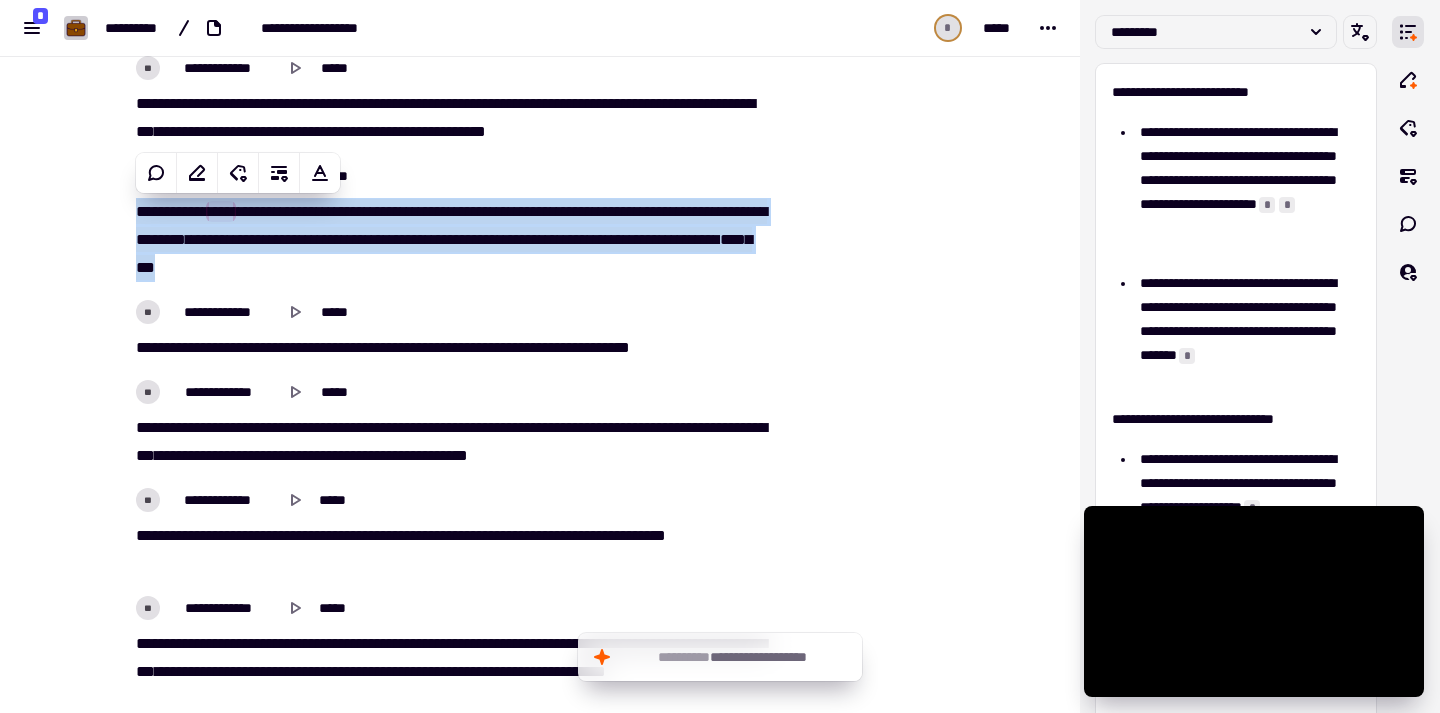 click on "*****" at bounding box center (285, 239) 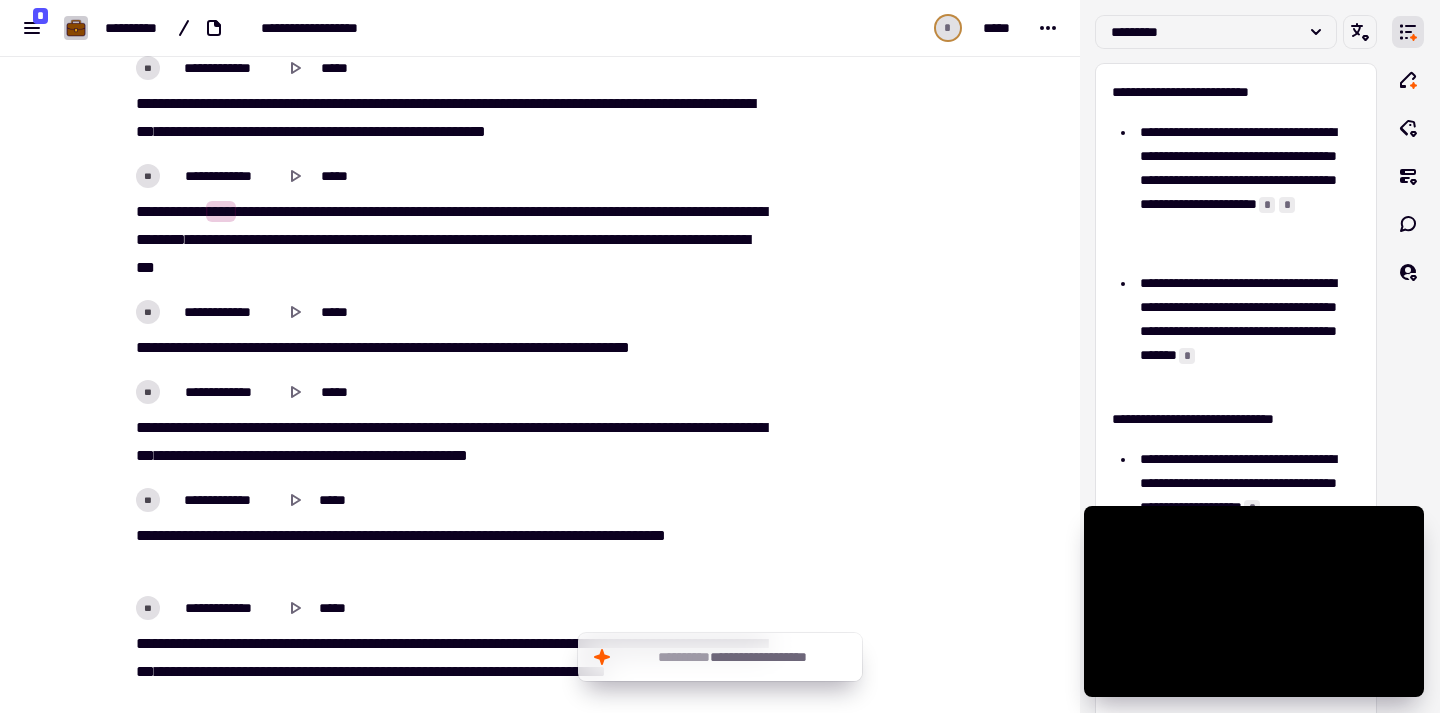 type on "******" 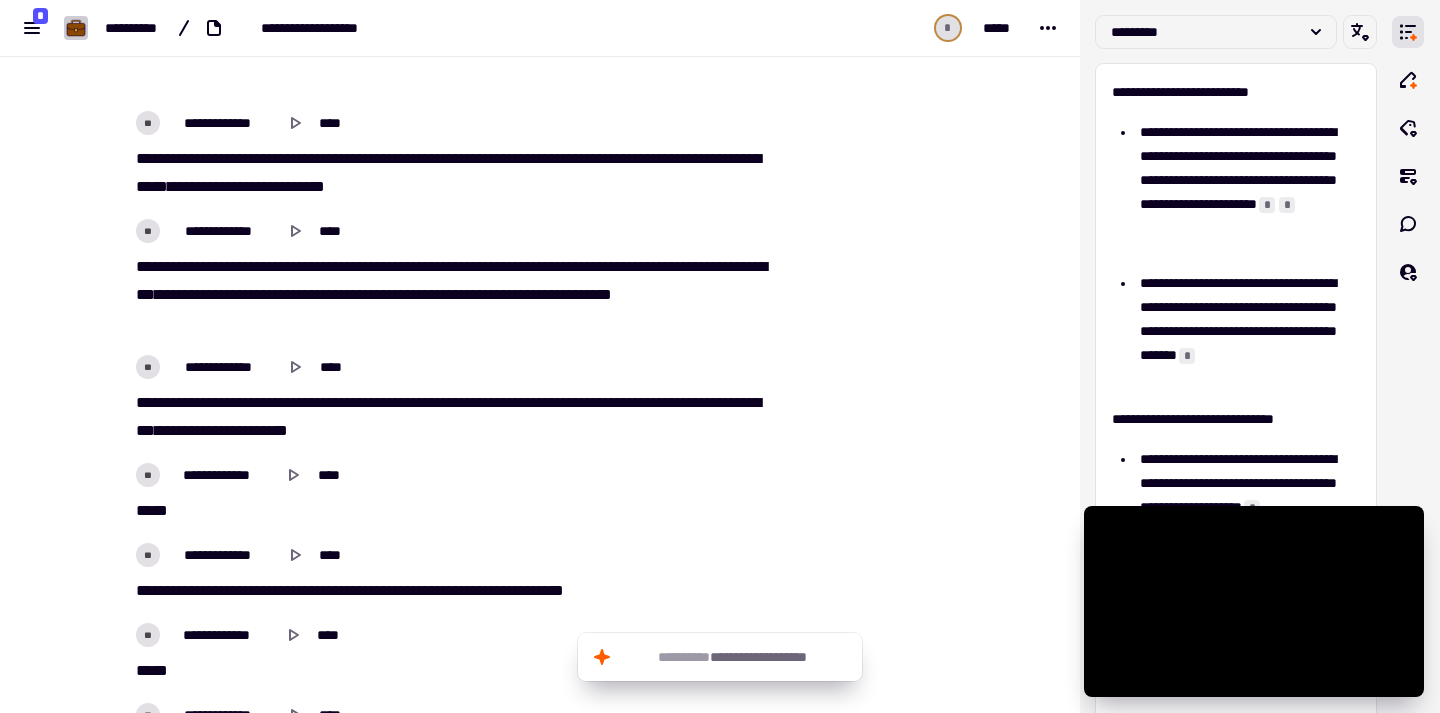 scroll, scrollTop: 0, scrollLeft: 0, axis: both 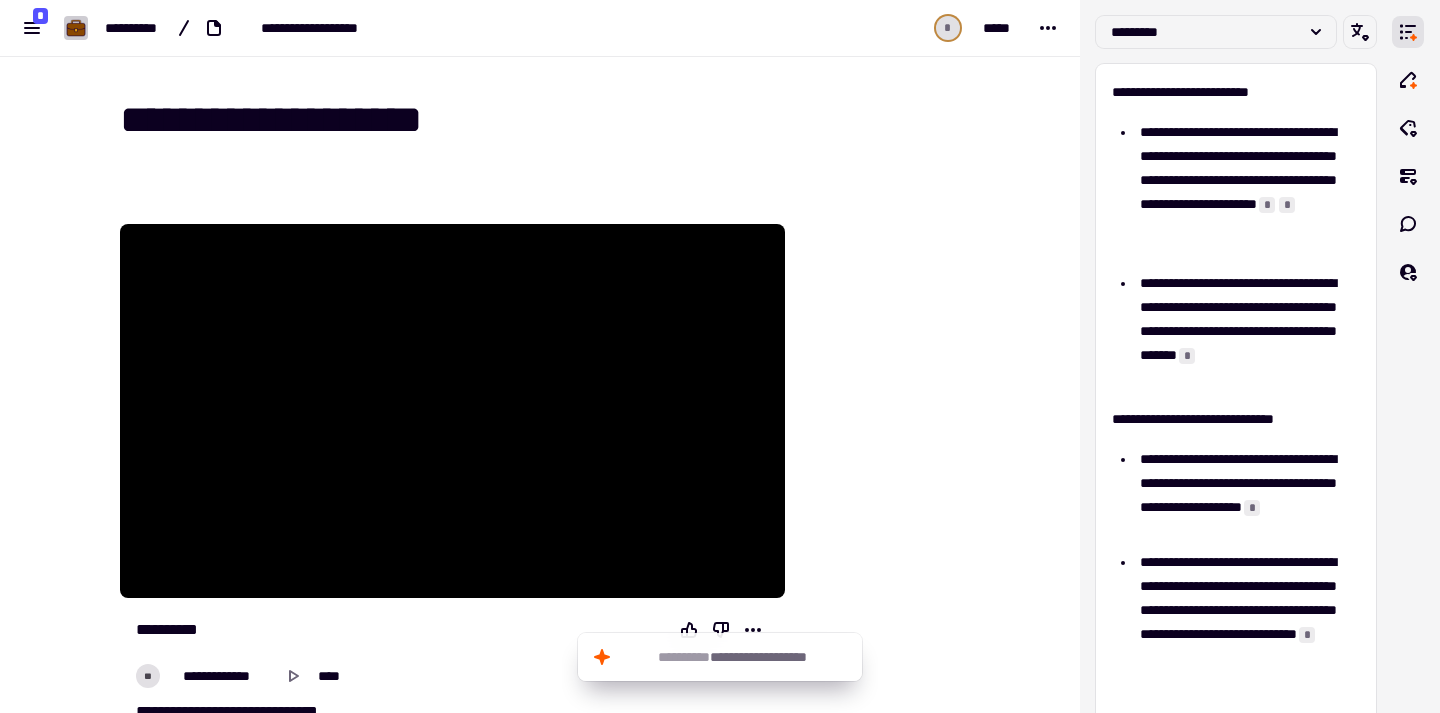 type on "******" 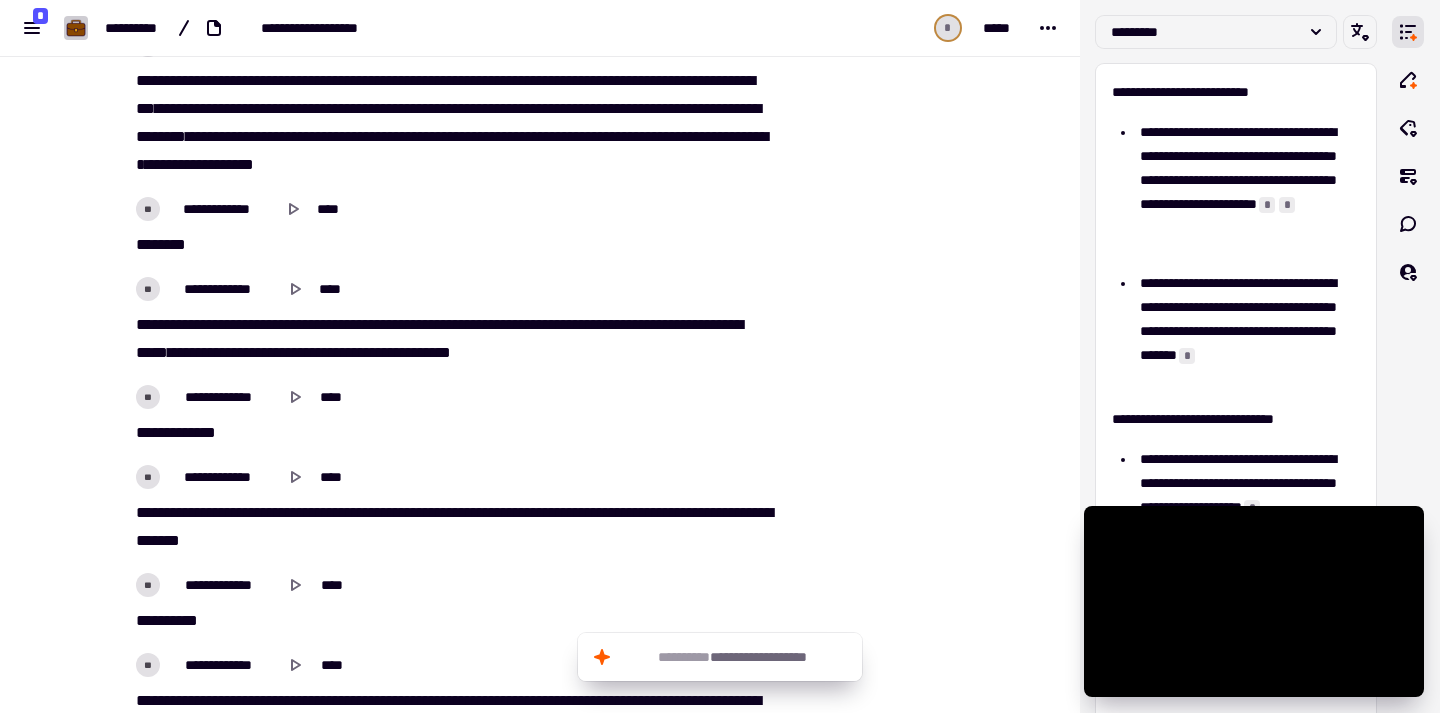 scroll, scrollTop: 4829, scrollLeft: 0, axis: vertical 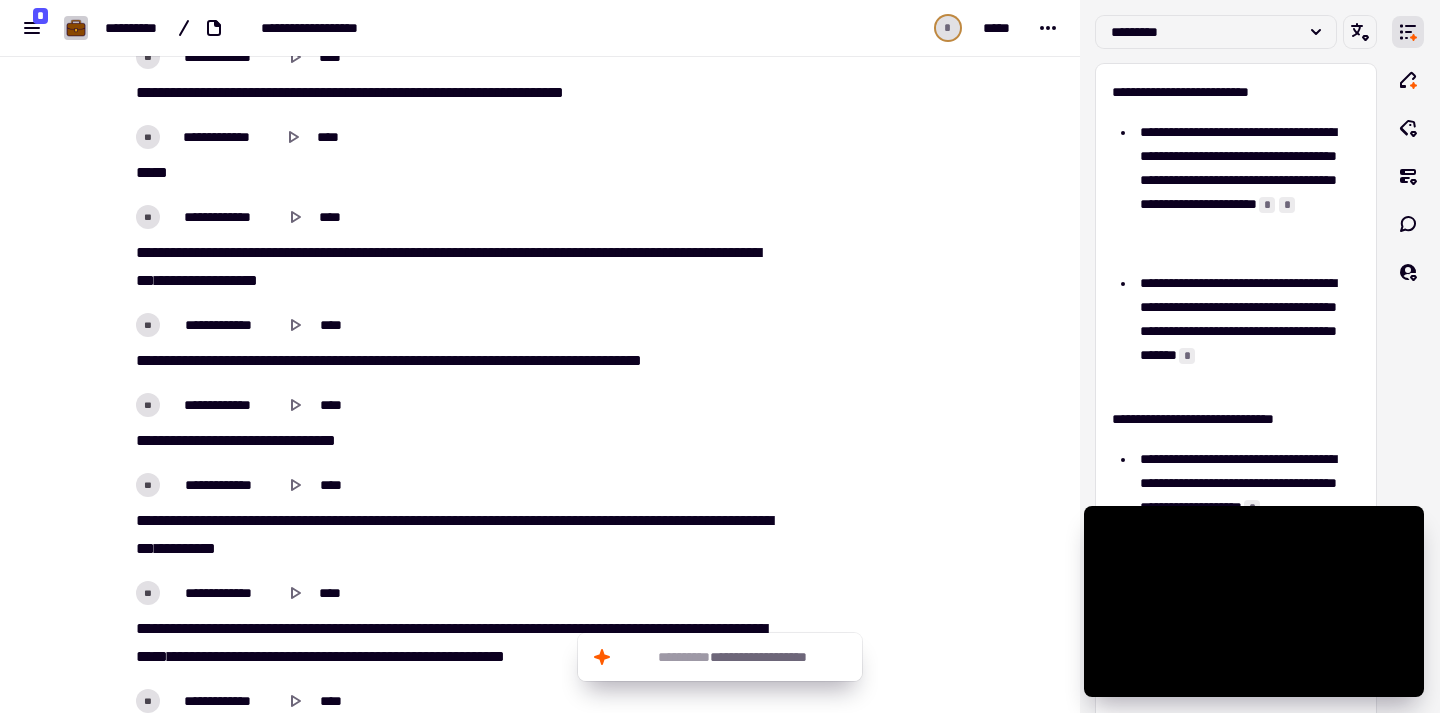 type on "******" 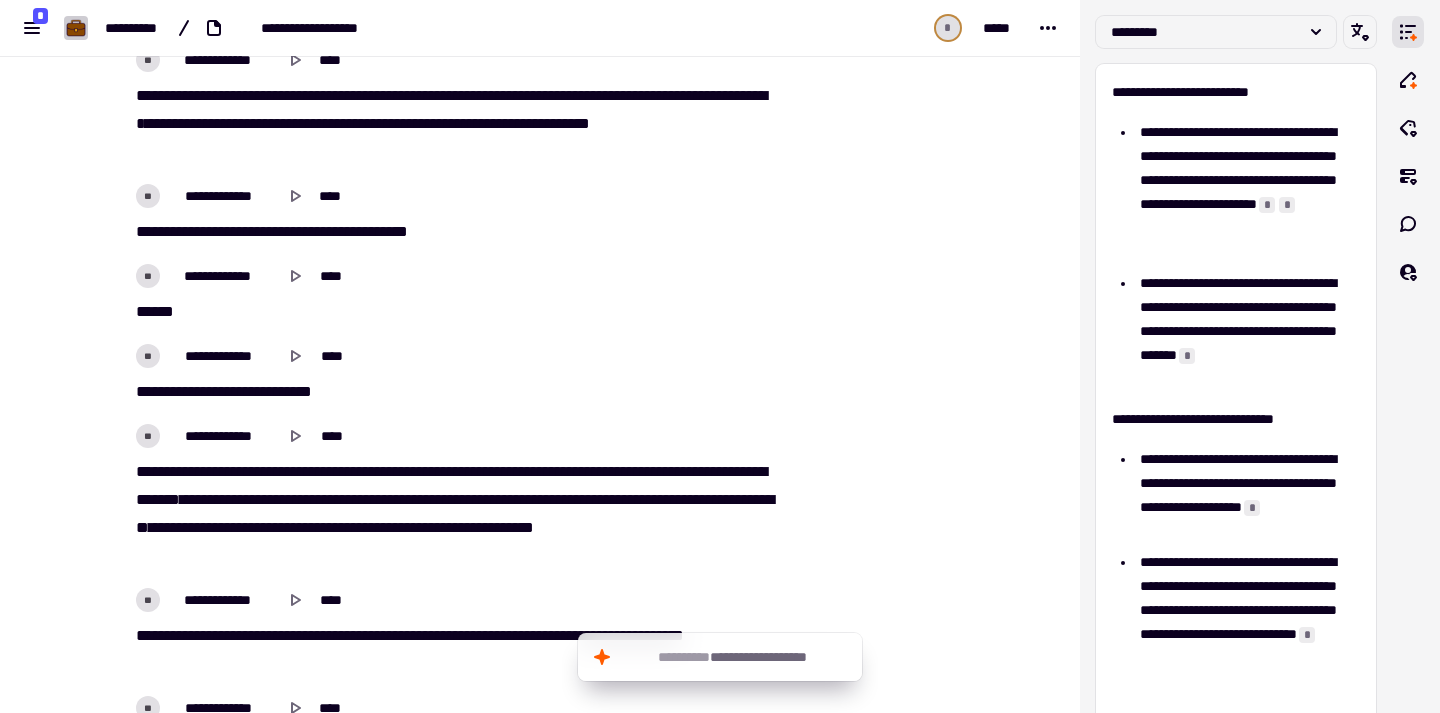 scroll, scrollTop: 0, scrollLeft: 0, axis: both 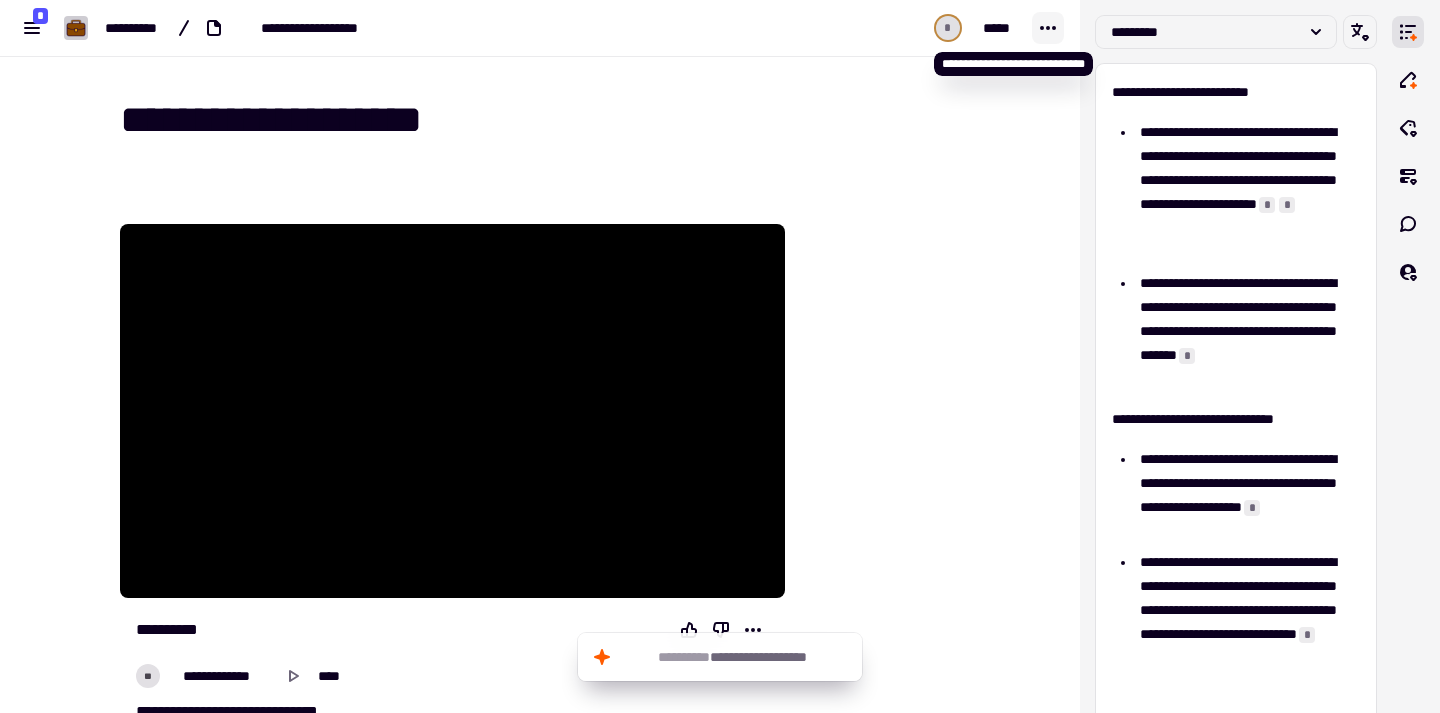 click 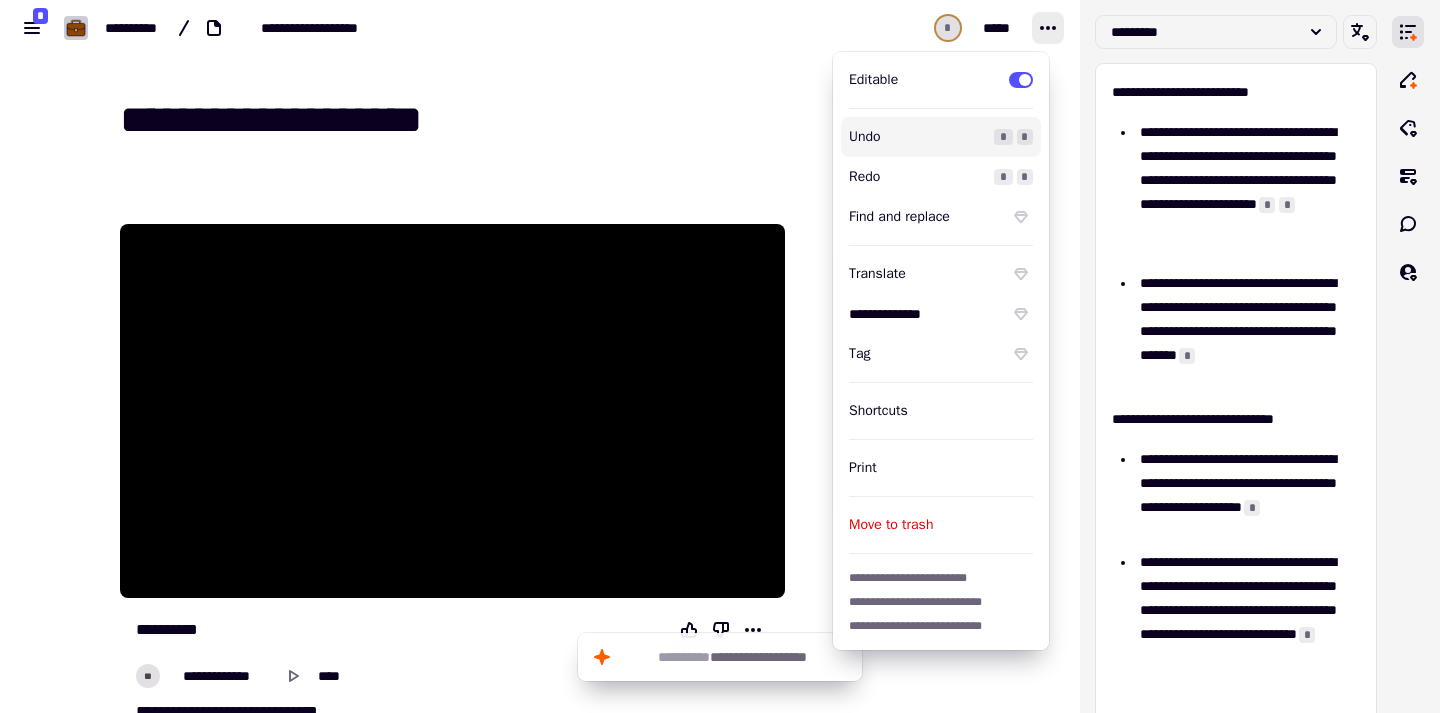 click on "**********" at bounding box center [552, 120] 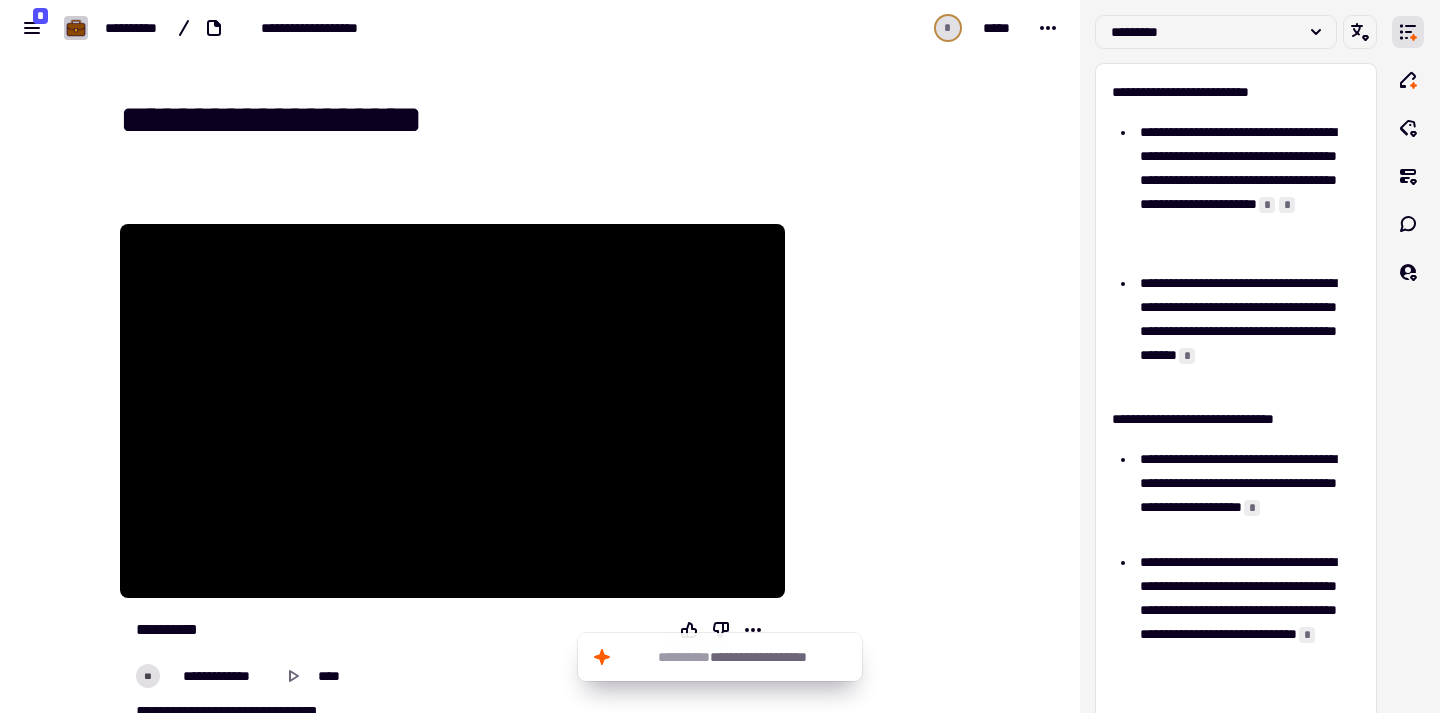 type on "******" 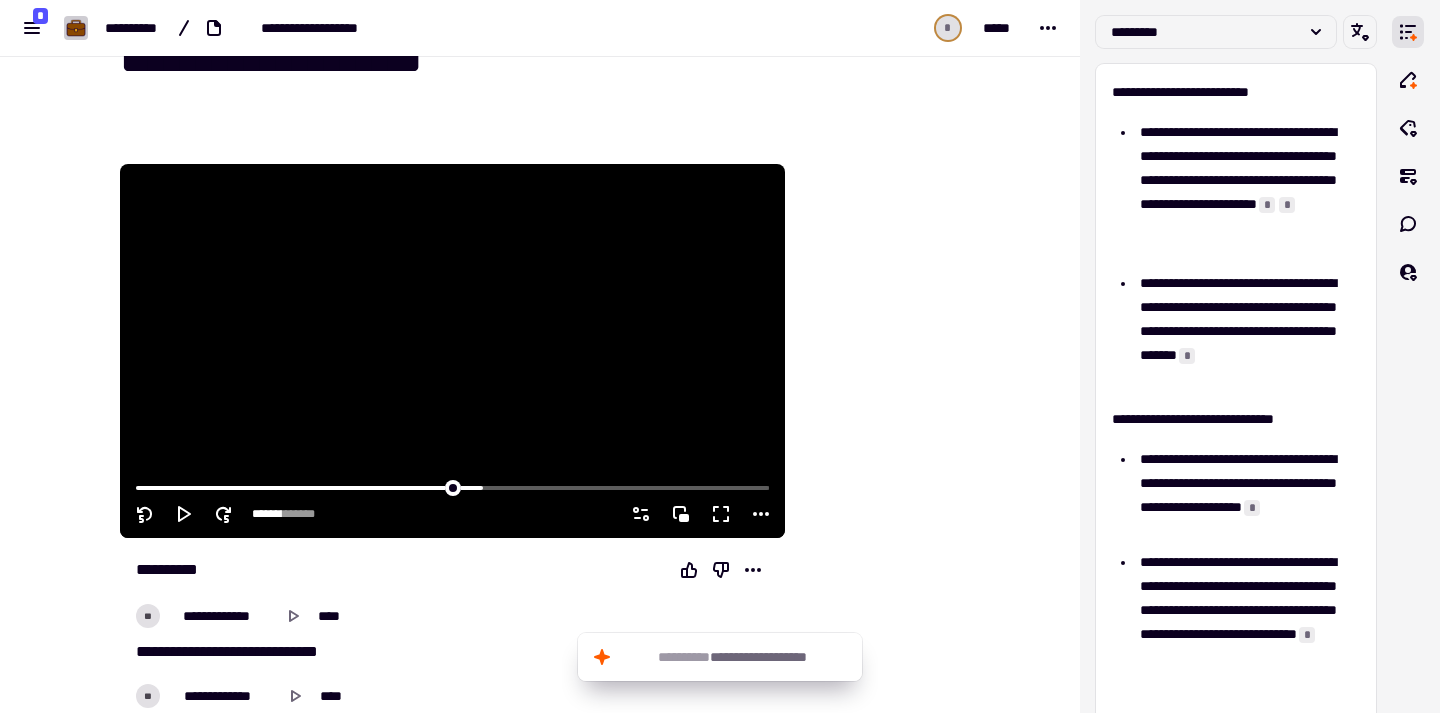 scroll, scrollTop: 0, scrollLeft: 0, axis: both 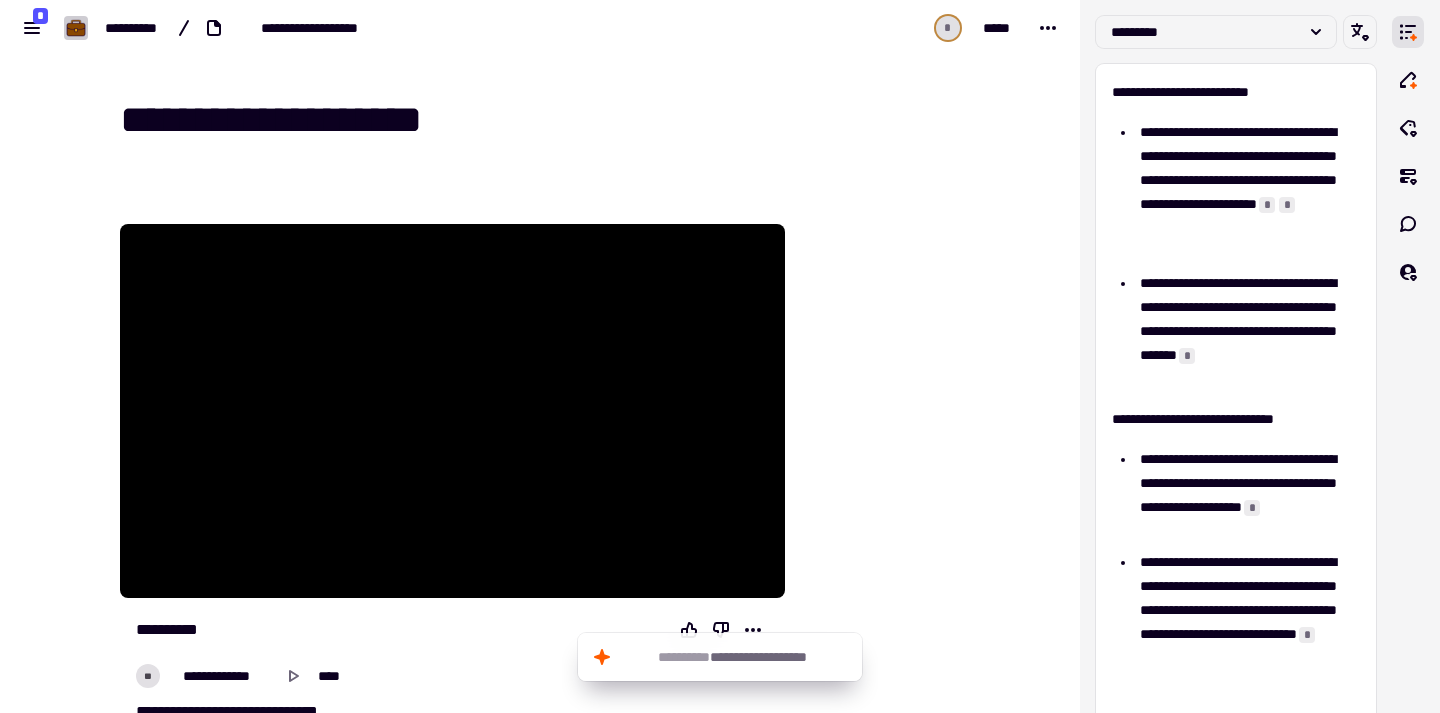 click on "**********" at bounding box center (552, 120) 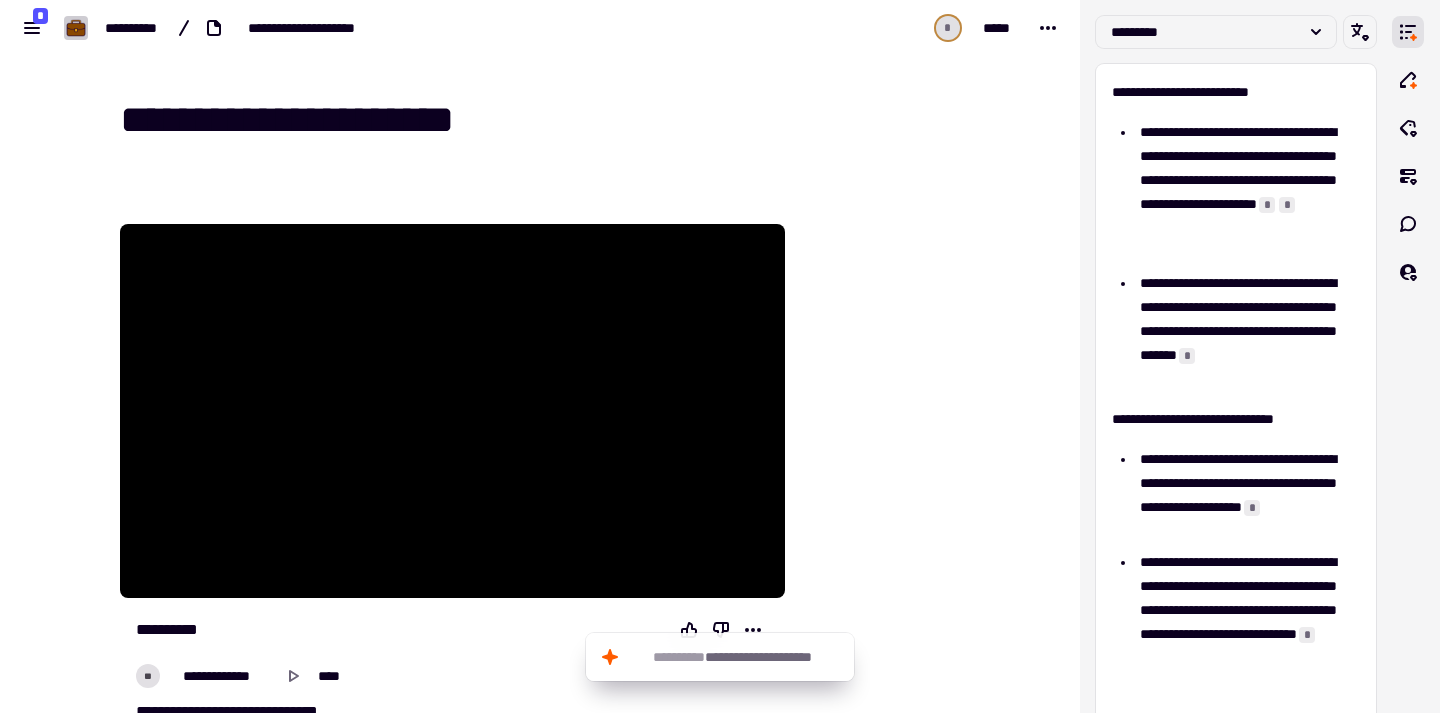 type on "**********" 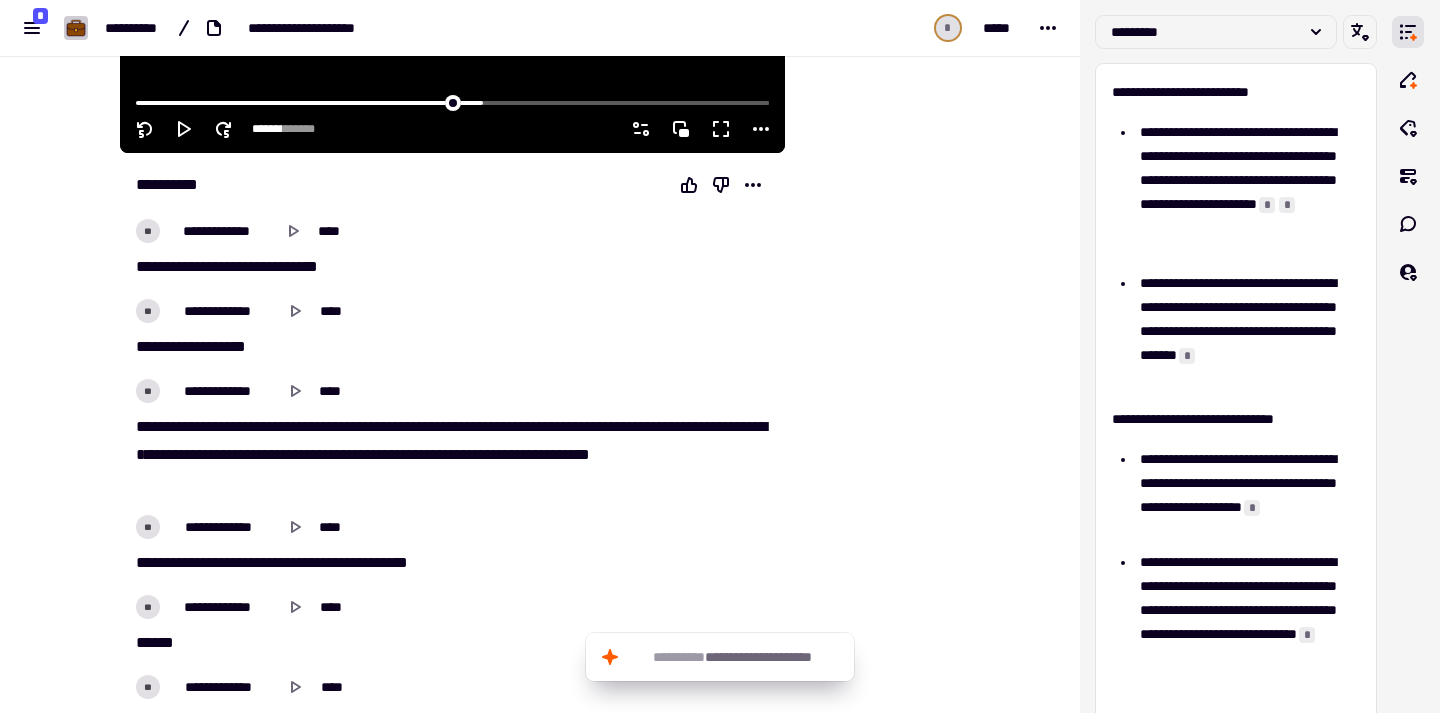 scroll, scrollTop: 616, scrollLeft: 0, axis: vertical 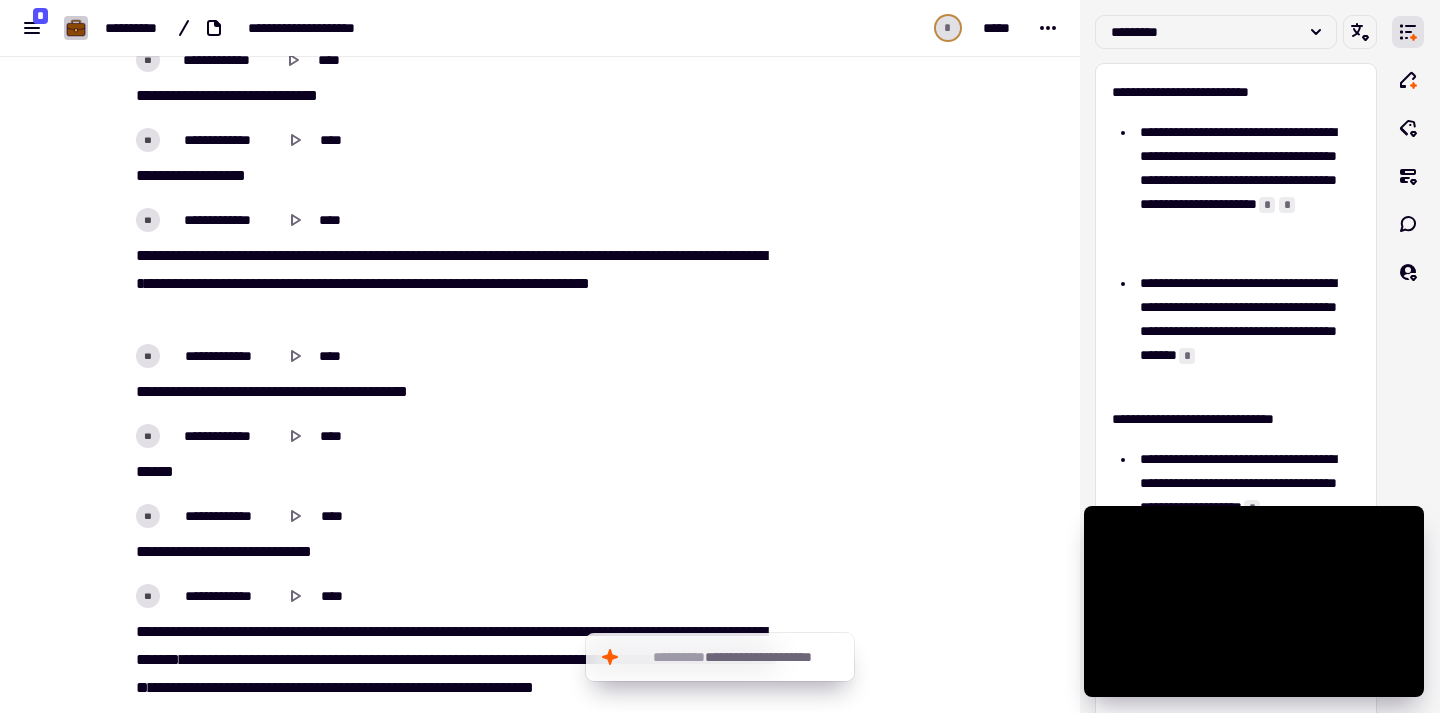 click on "**********" at bounding box center [540, 6502] 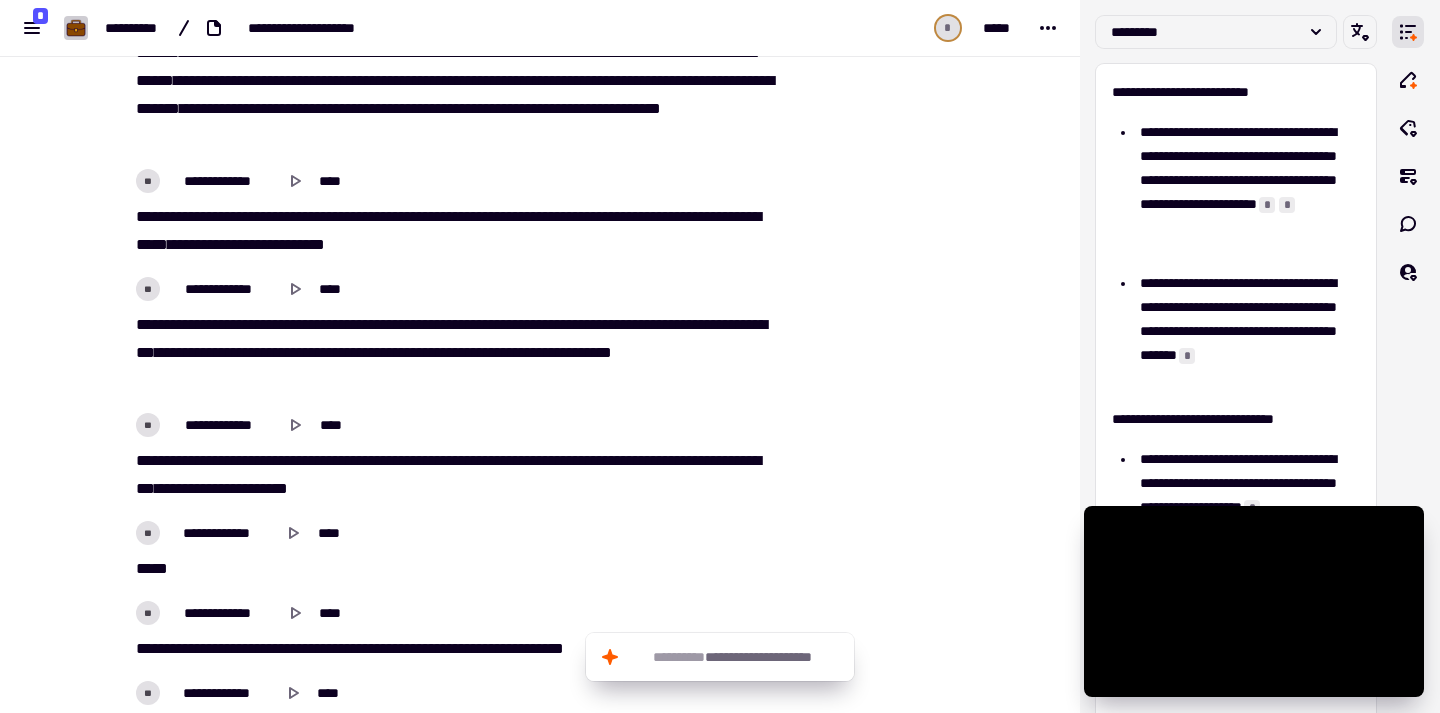 scroll, scrollTop: 2223, scrollLeft: 0, axis: vertical 